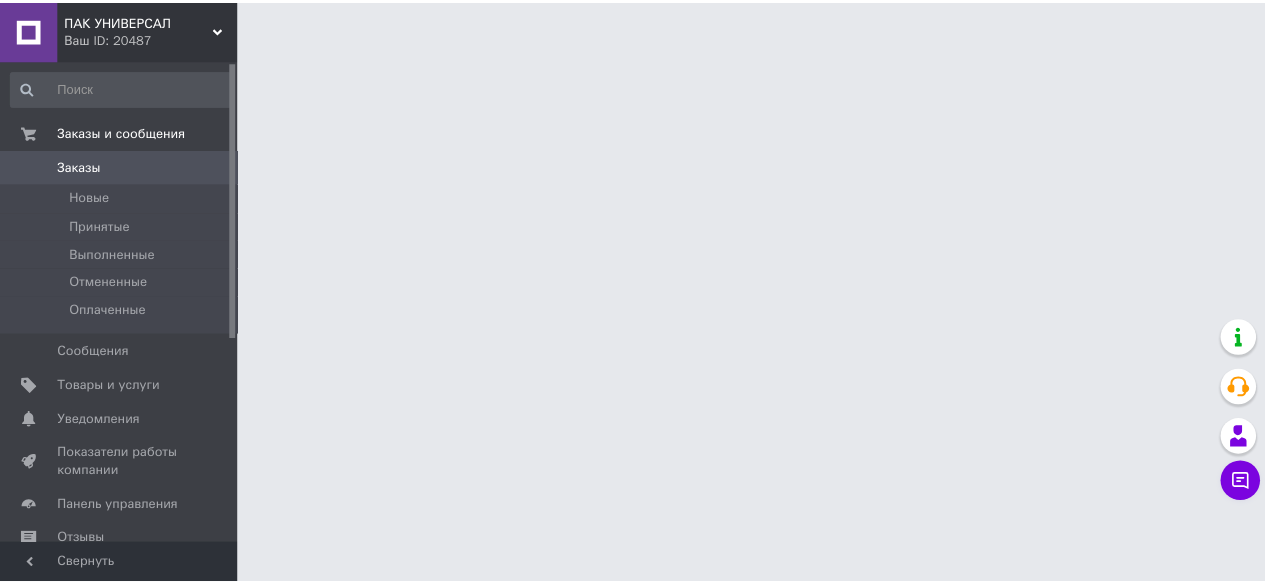 scroll, scrollTop: 0, scrollLeft: 0, axis: both 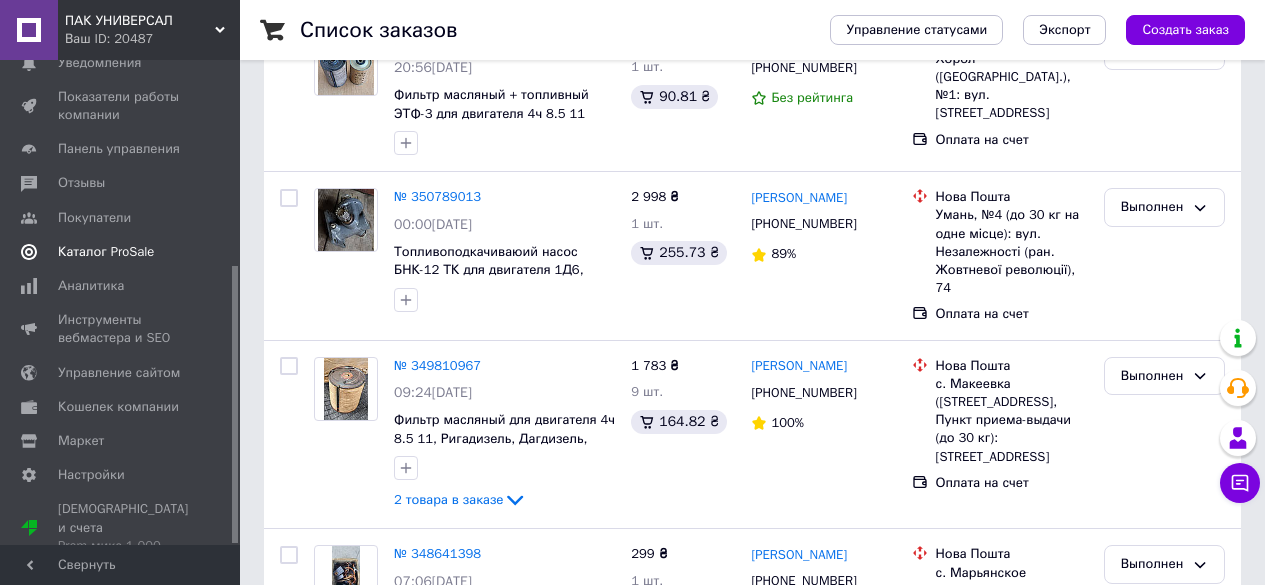 click on "Каталог ProSale" at bounding box center (106, 252) 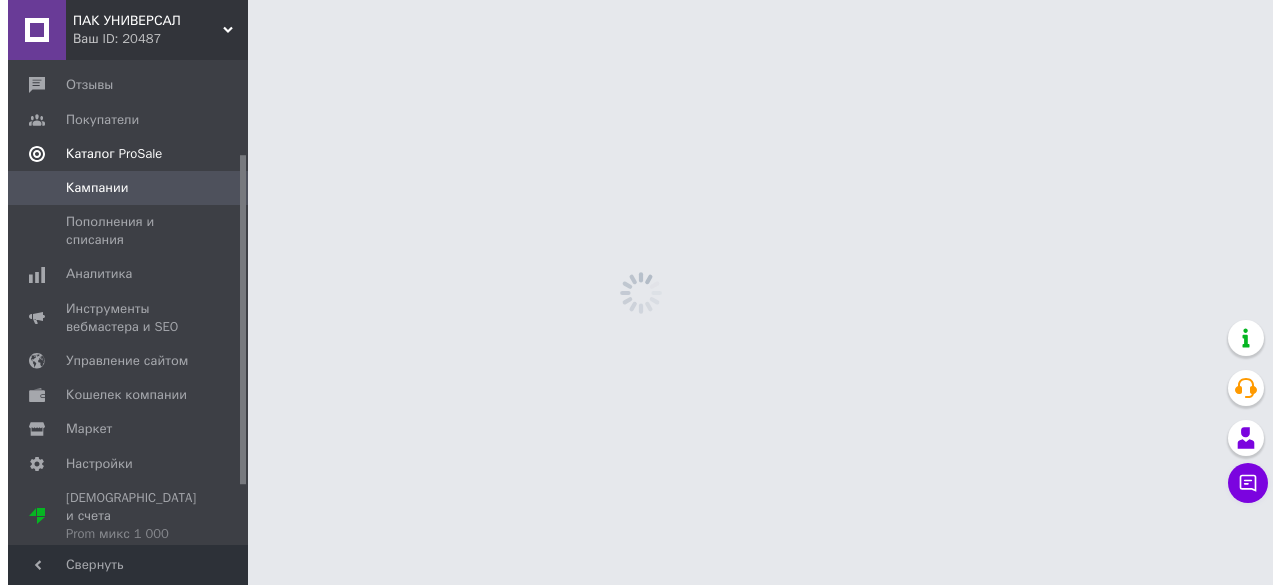 scroll, scrollTop: 0, scrollLeft: 0, axis: both 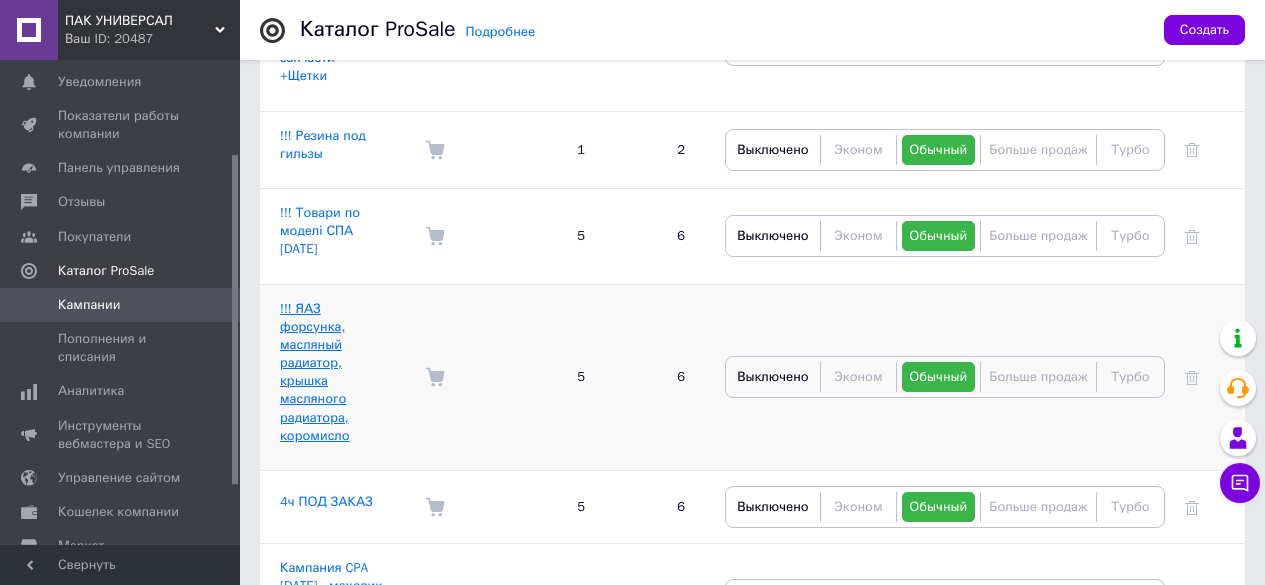 click on "!!! ЯАЗ форсунка, масляный радиатор, крышка масляного радиатора, коромисло" at bounding box center [315, 372] 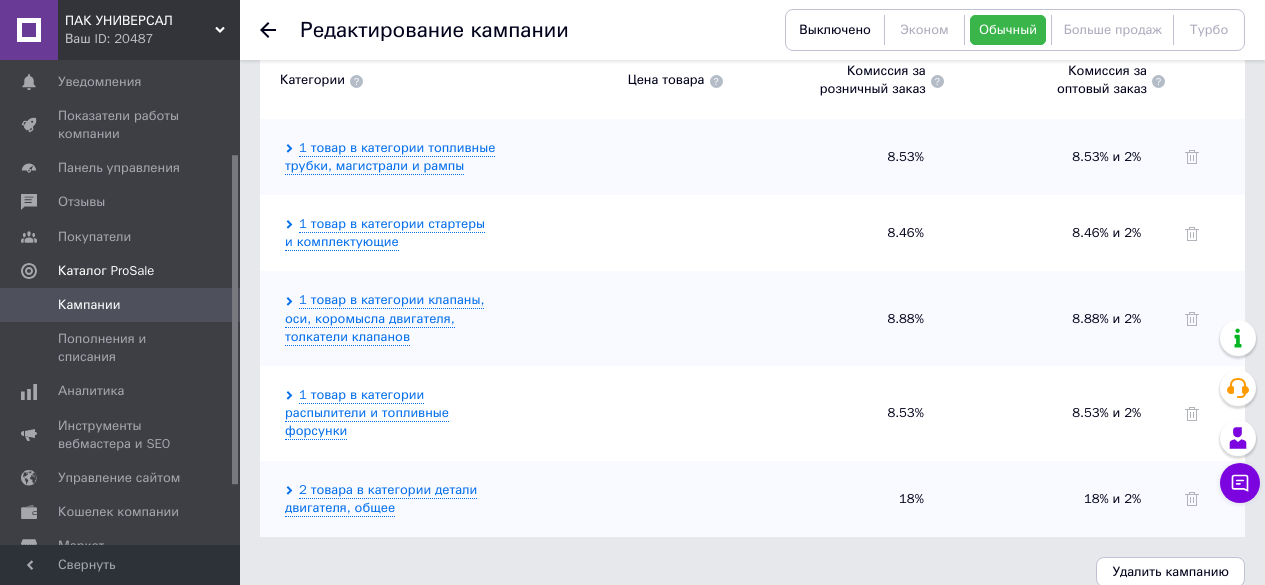 scroll, scrollTop: 688, scrollLeft: 0, axis: vertical 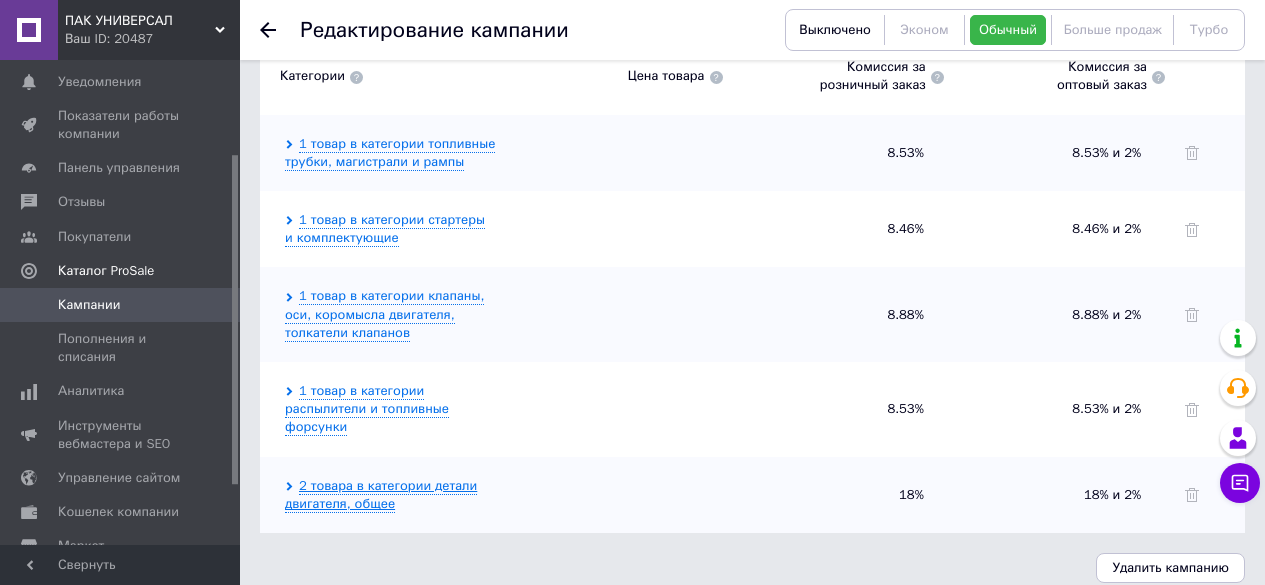 click on "2 товара в категории детали двигателя, общее" at bounding box center (381, 495) 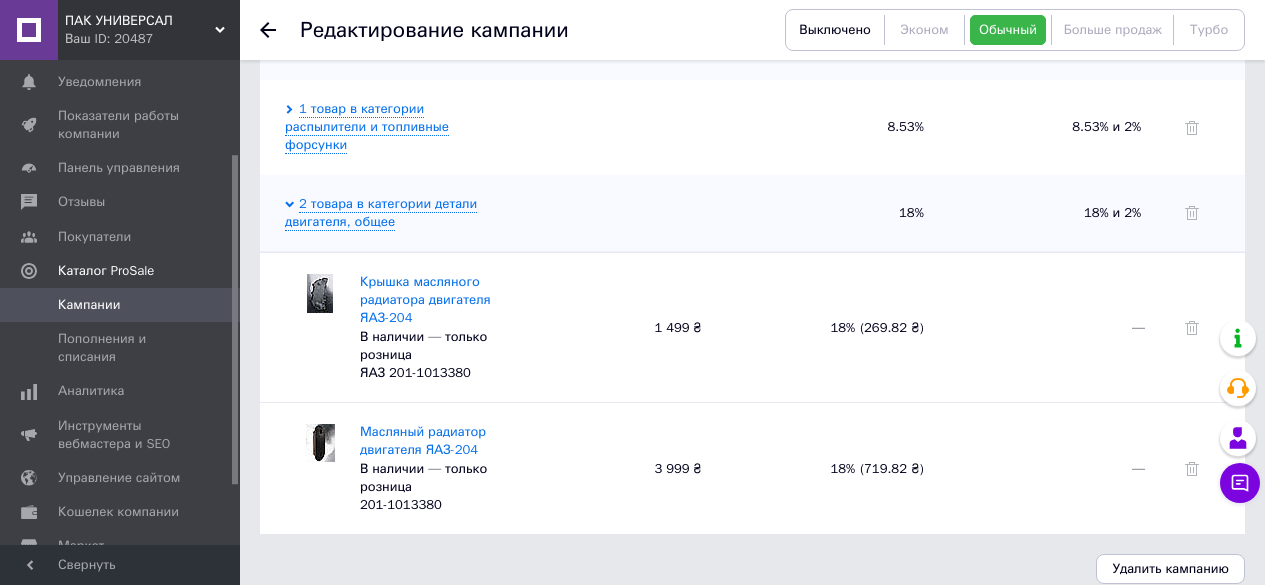 scroll, scrollTop: 971, scrollLeft: 0, axis: vertical 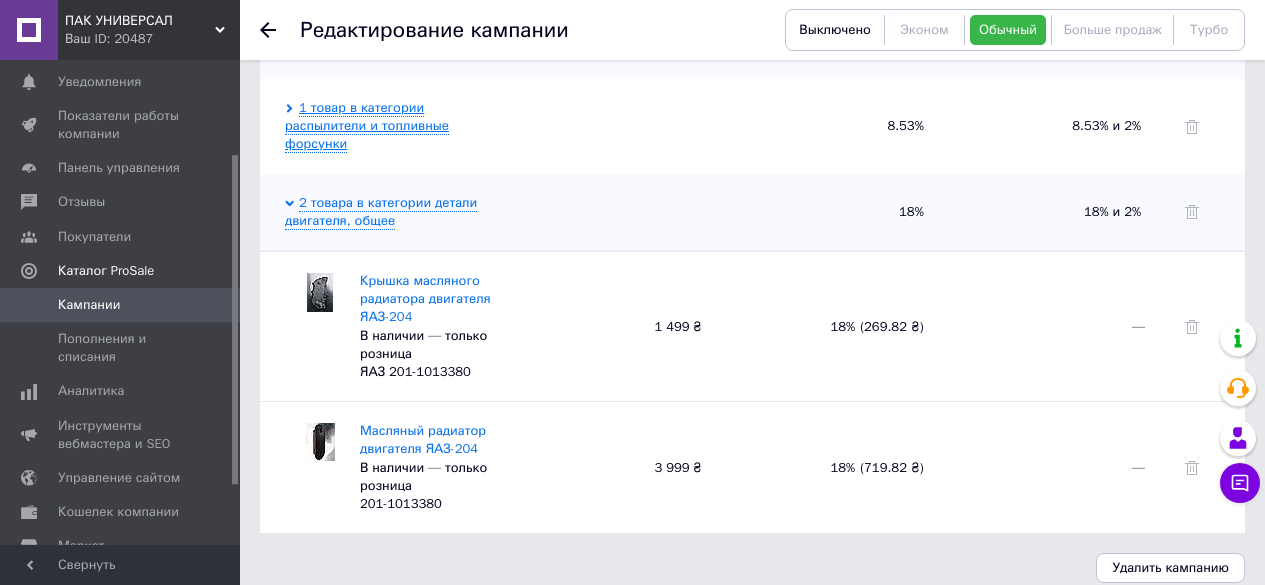 click on "1 товар в категории распылители и топливные форсунки" at bounding box center [367, 126] 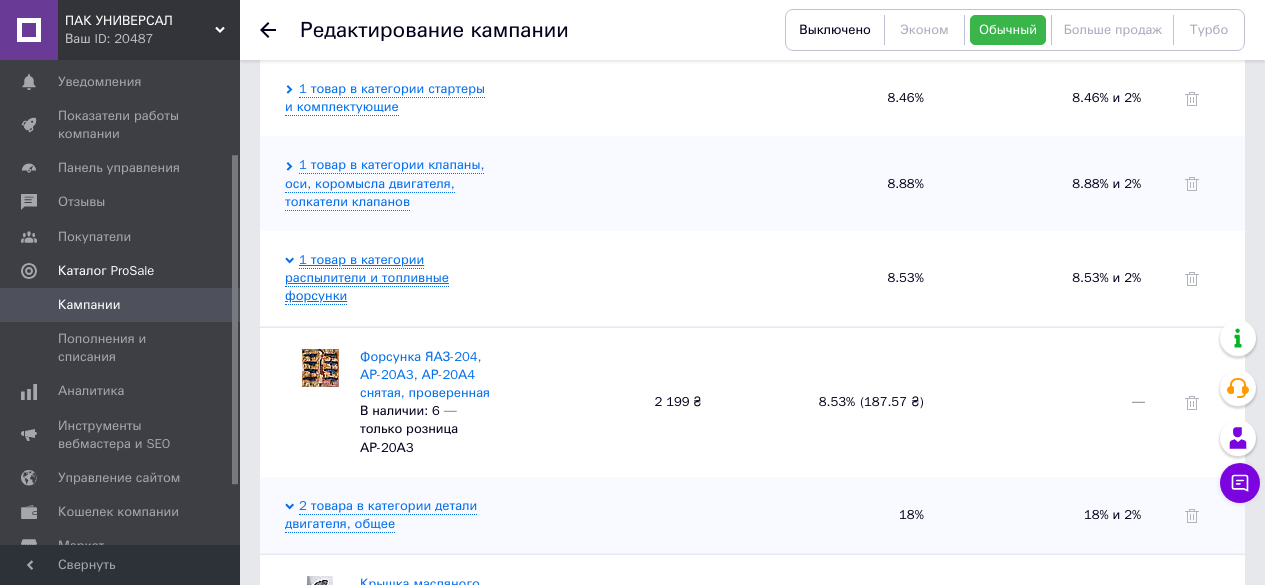 scroll, scrollTop: 771, scrollLeft: 0, axis: vertical 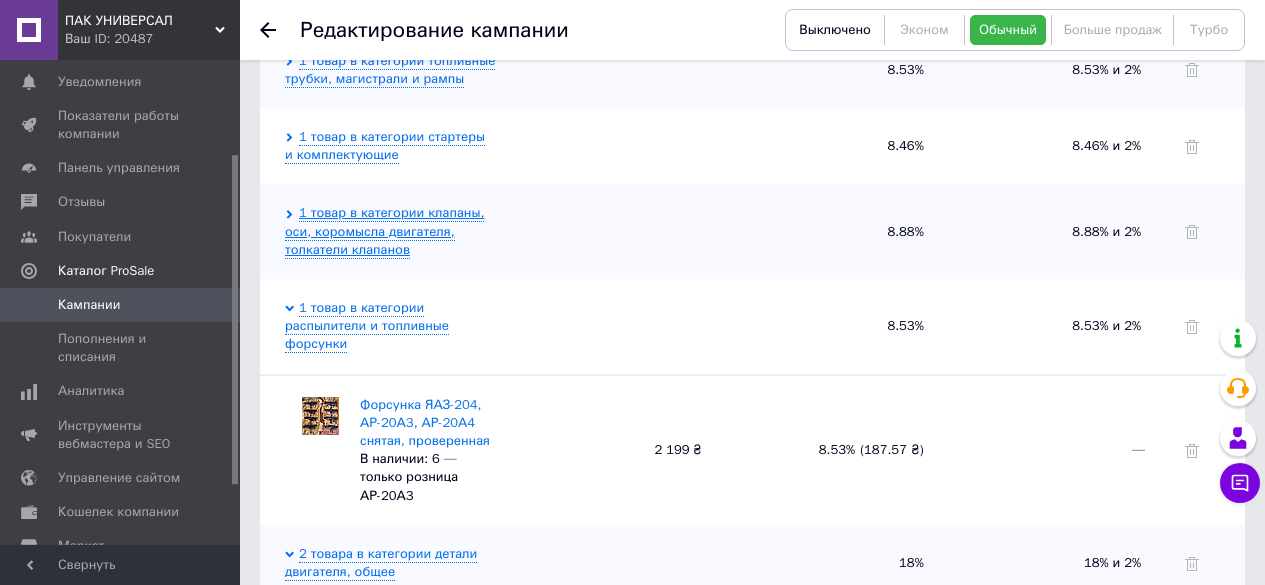 click on "1 товар в категории клапаны, оси, коромысла двигателя, толкатели клапанов" at bounding box center (384, 231) 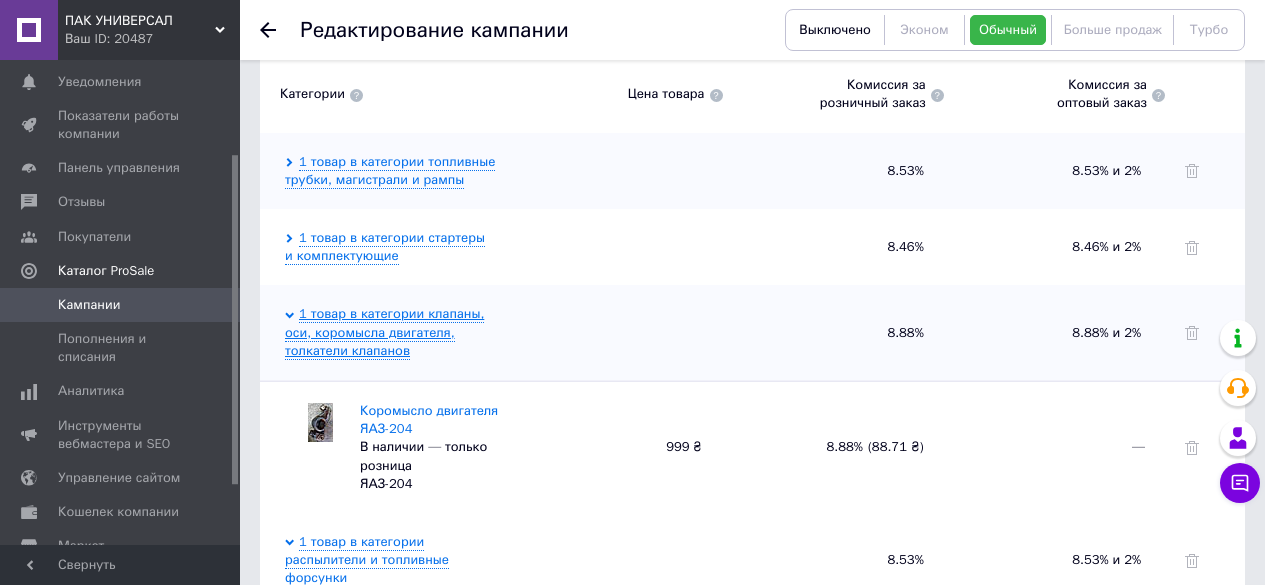 scroll, scrollTop: 571, scrollLeft: 0, axis: vertical 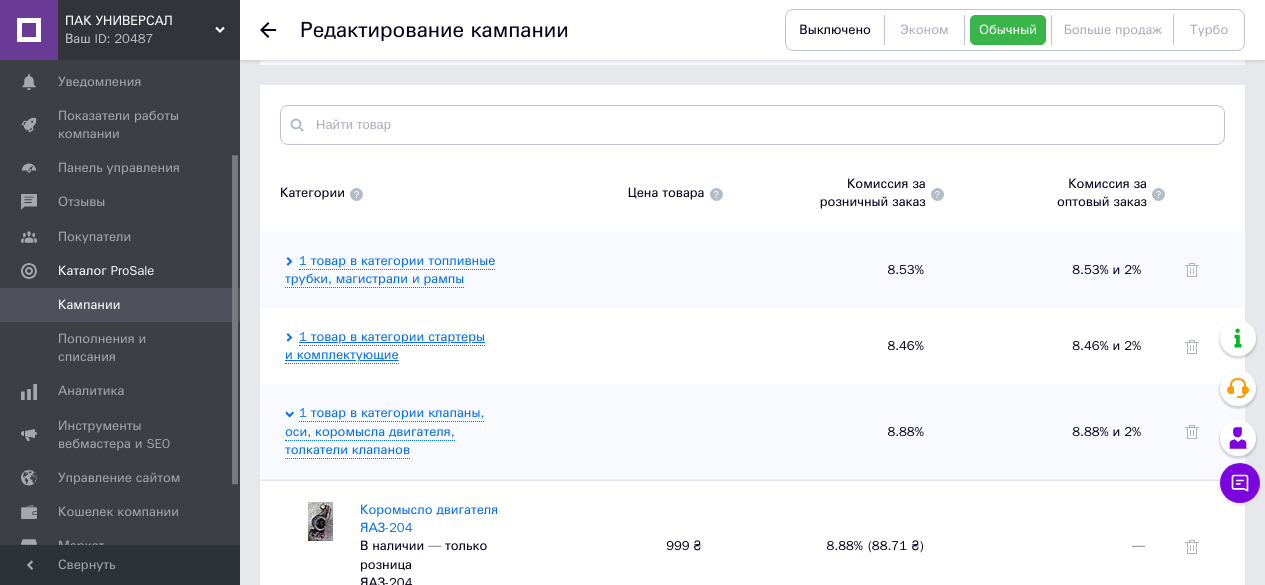 click on "1 товар в категории стартеры и комплектующие" at bounding box center (385, 346) 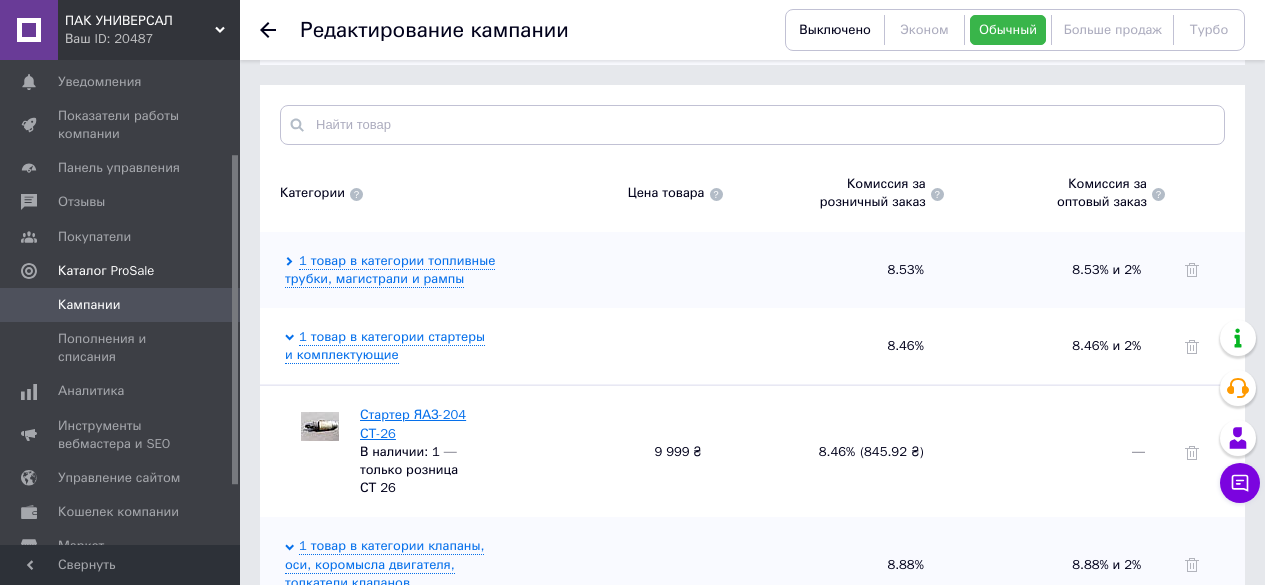 click on "Стартер ЯАЗ-204 СТ-26" at bounding box center (413, 423) 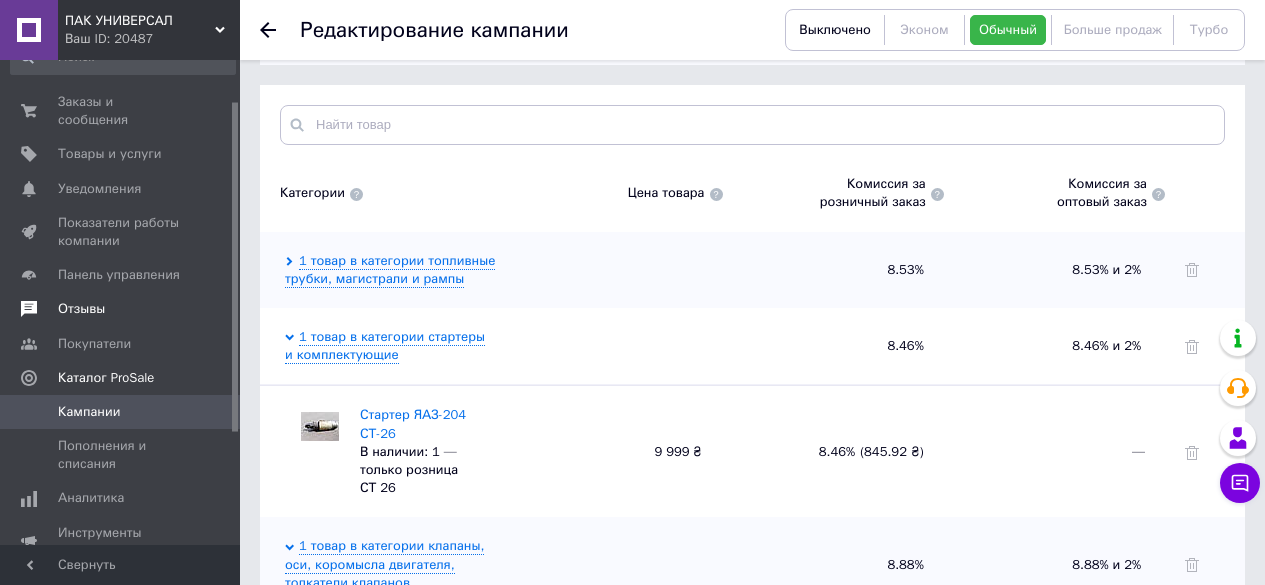 scroll, scrollTop: 0, scrollLeft: 0, axis: both 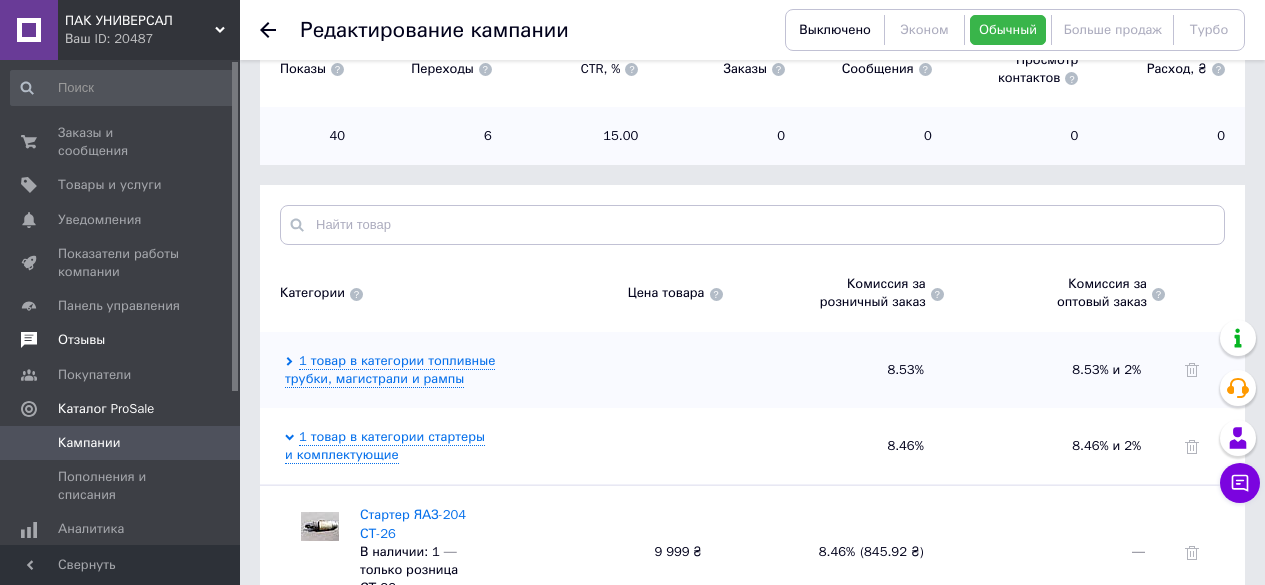 click on "Товары и услуги" at bounding box center [110, 185] 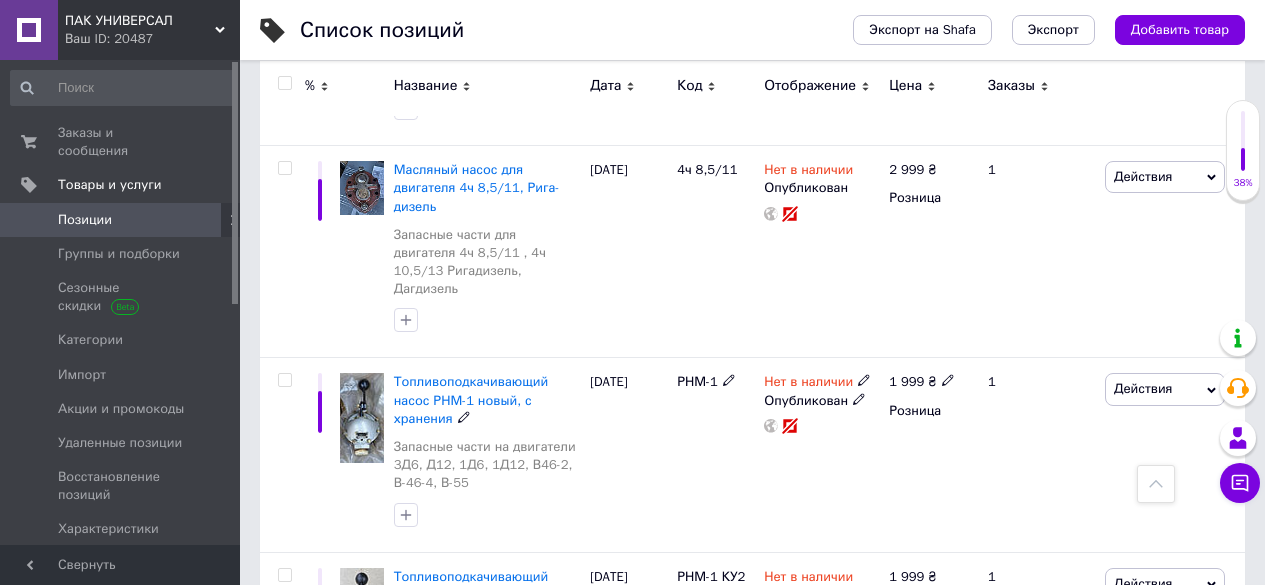 scroll, scrollTop: 3551, scrollLeft: 0, axis: vertical 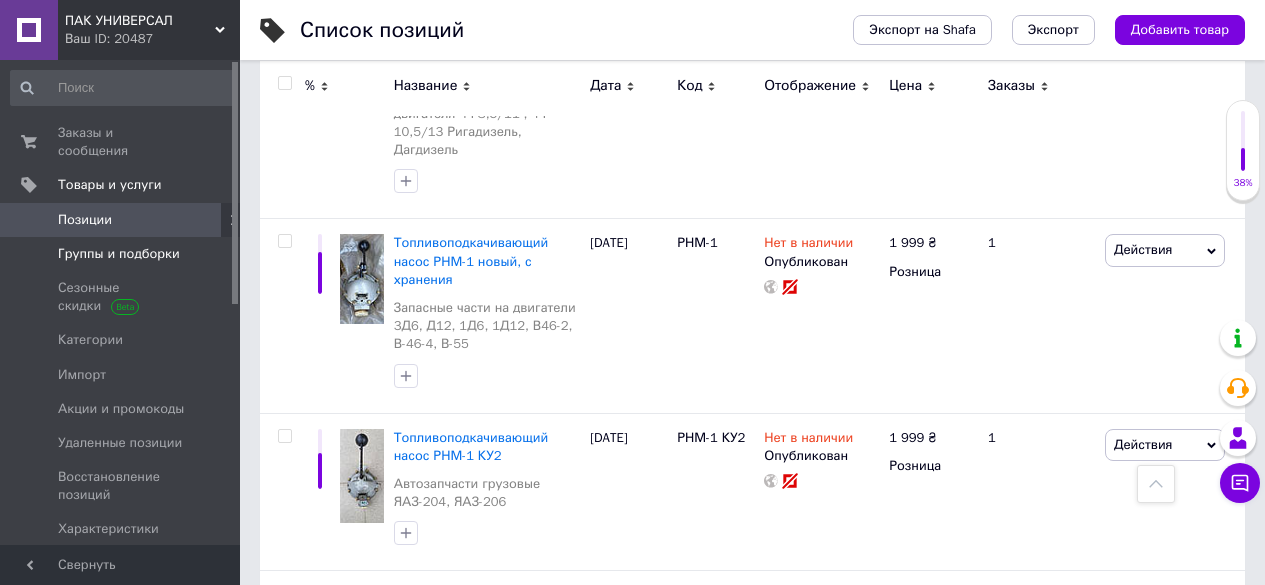 click on "Группы и подборки" at bounding box center [123, 254] 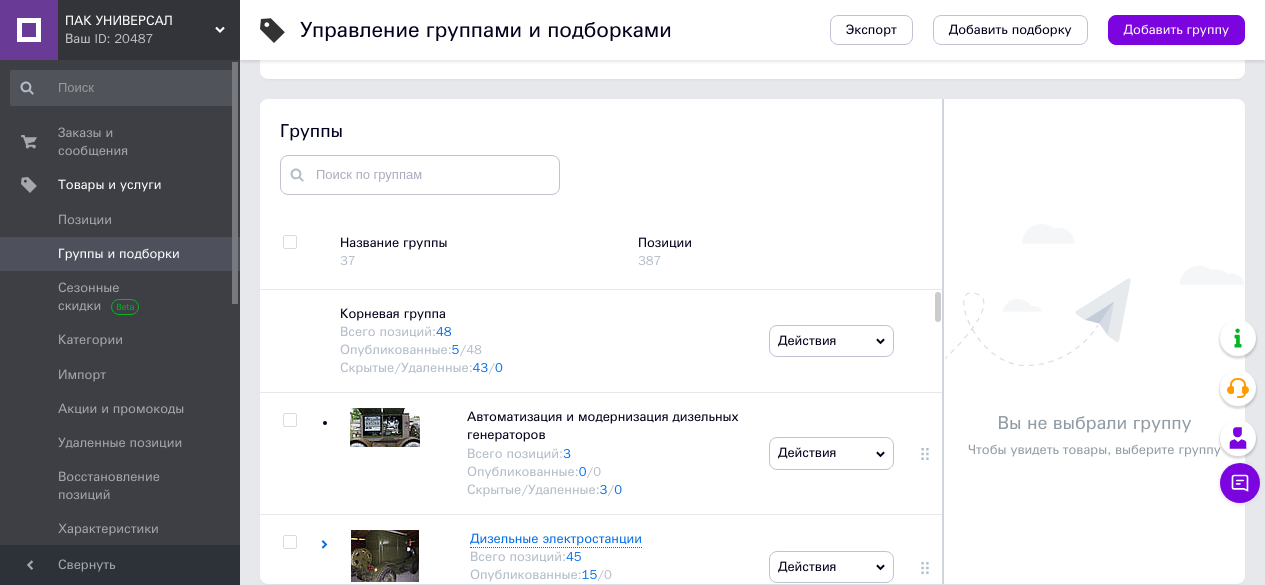 scroll, scrollTop: 113, scrollLeft: 0, axis: vertical 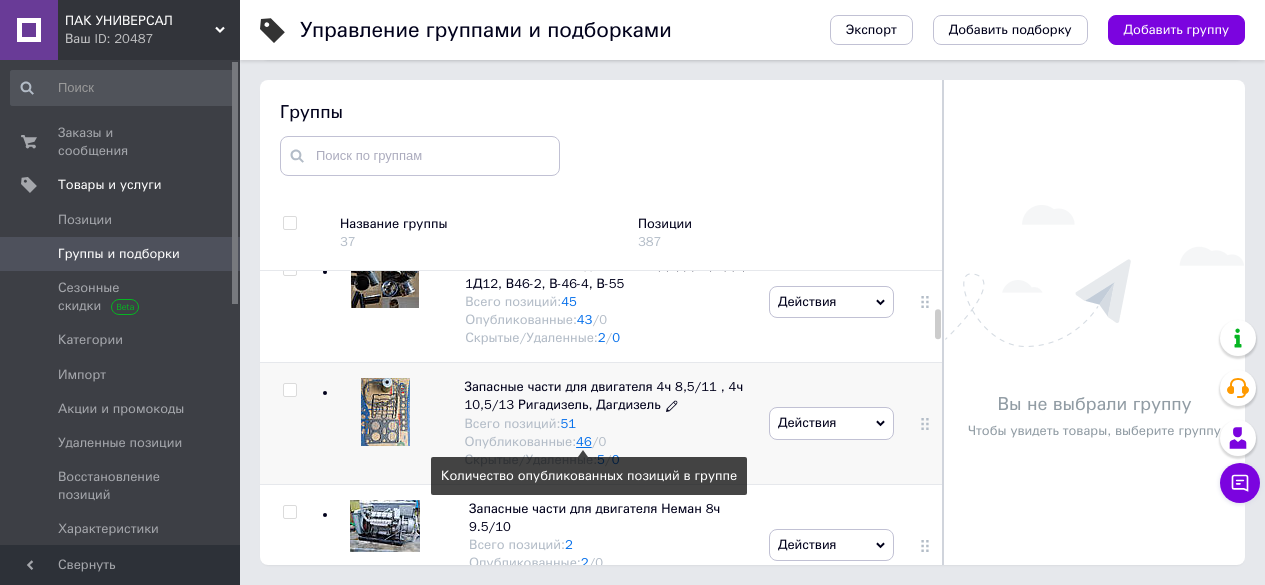 click on "46" at bounding box center [584, 441] 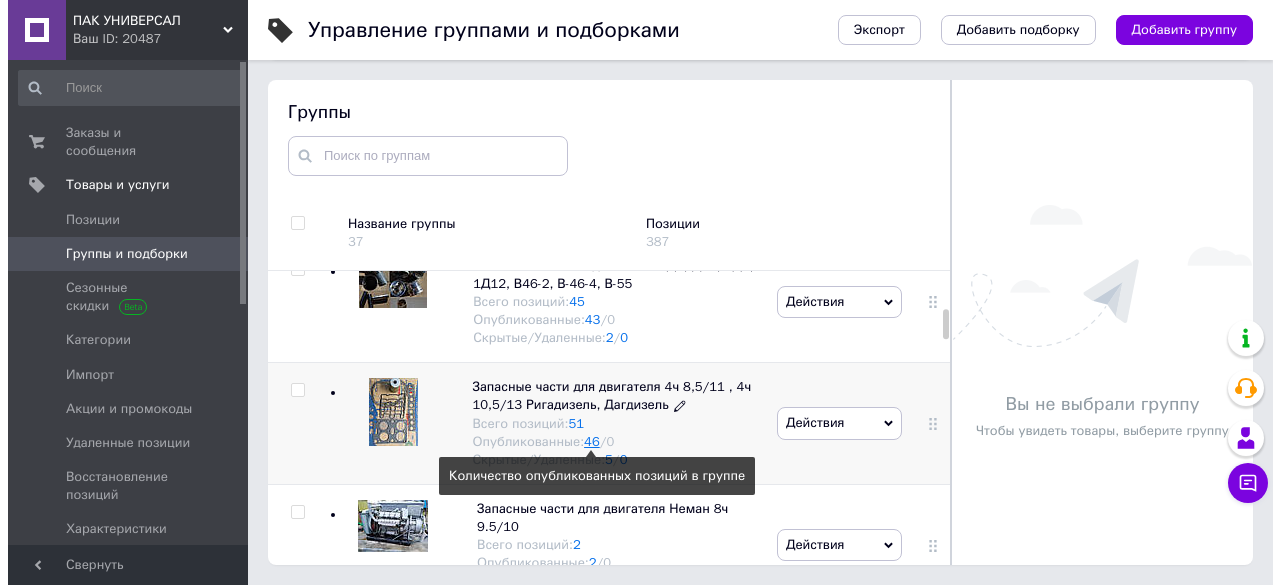 scroll, scrollTop: 0, scrollLeft: 0, axis: both 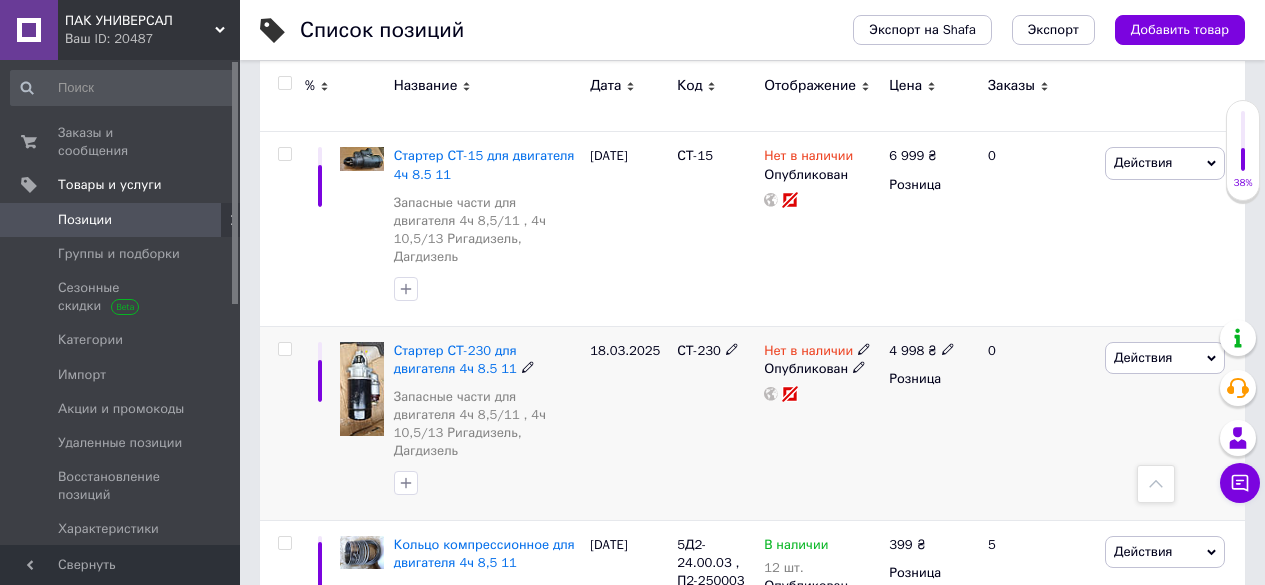 click on "Нет в наличии" at bounding box center (817, 351) 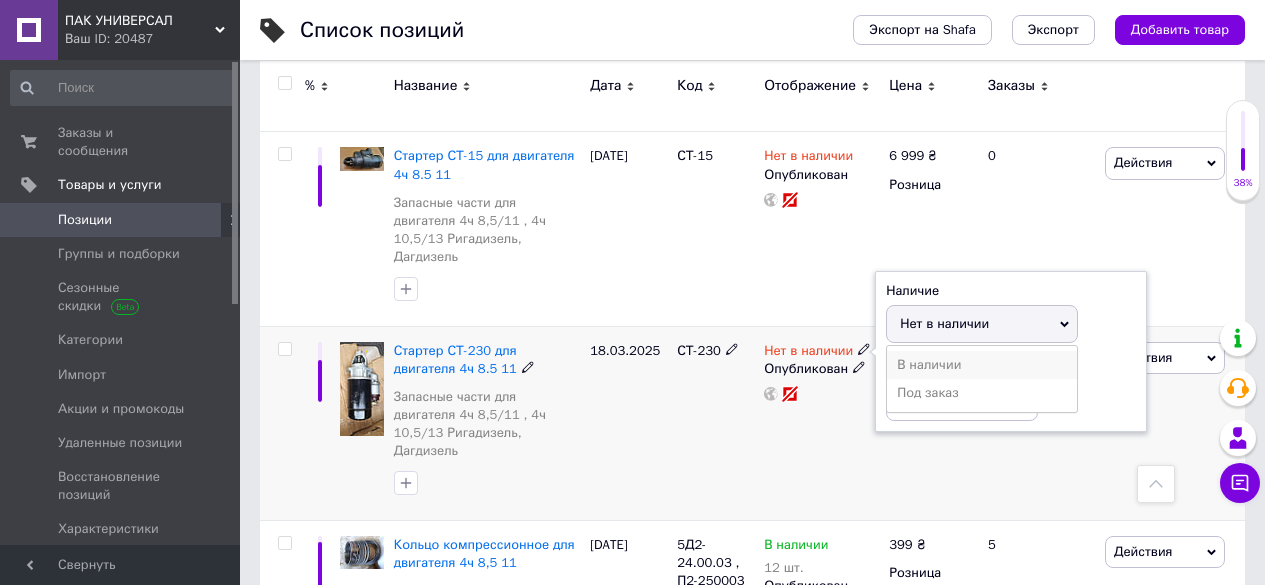 click on "В наличии" at bounding box center [982, 365] 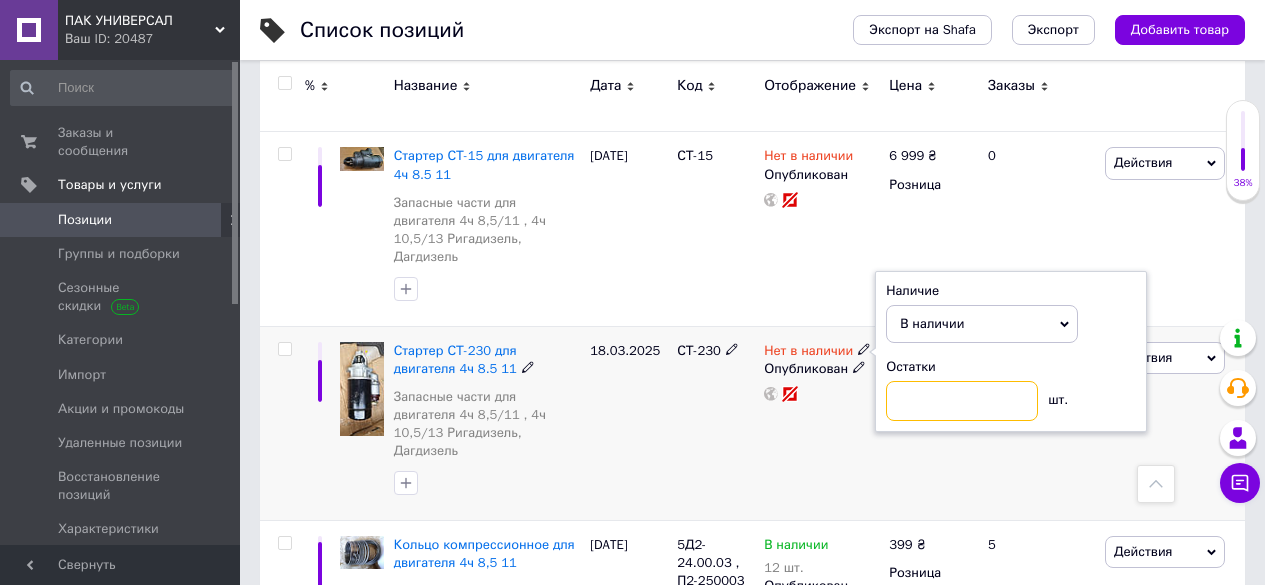 click at bounding box center [962, 401] 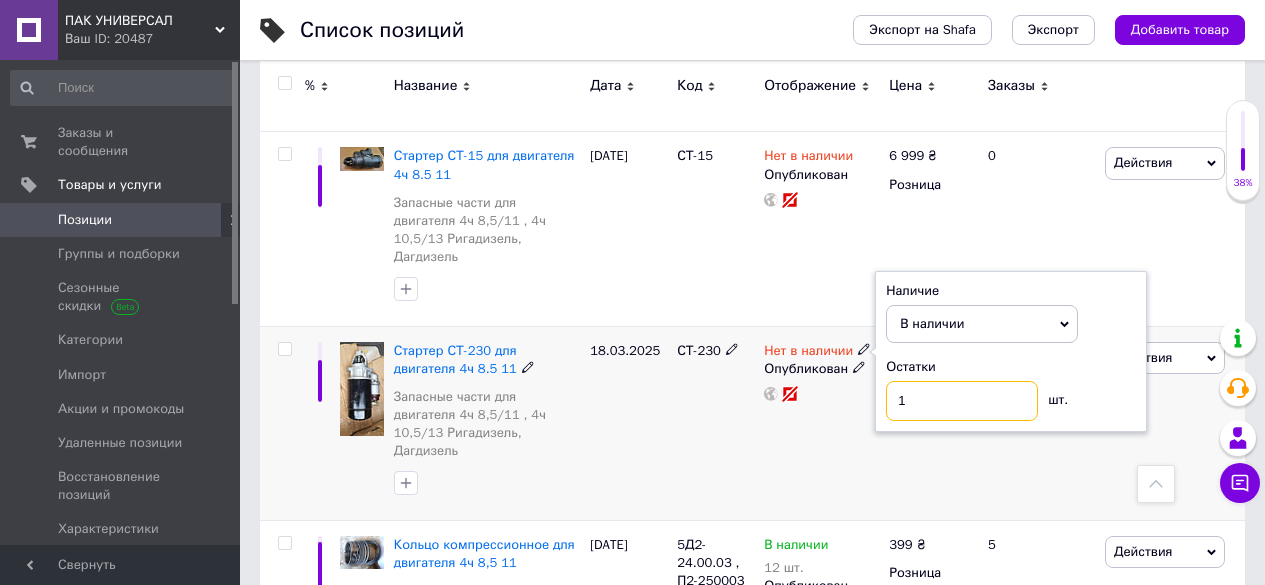 type on "1" 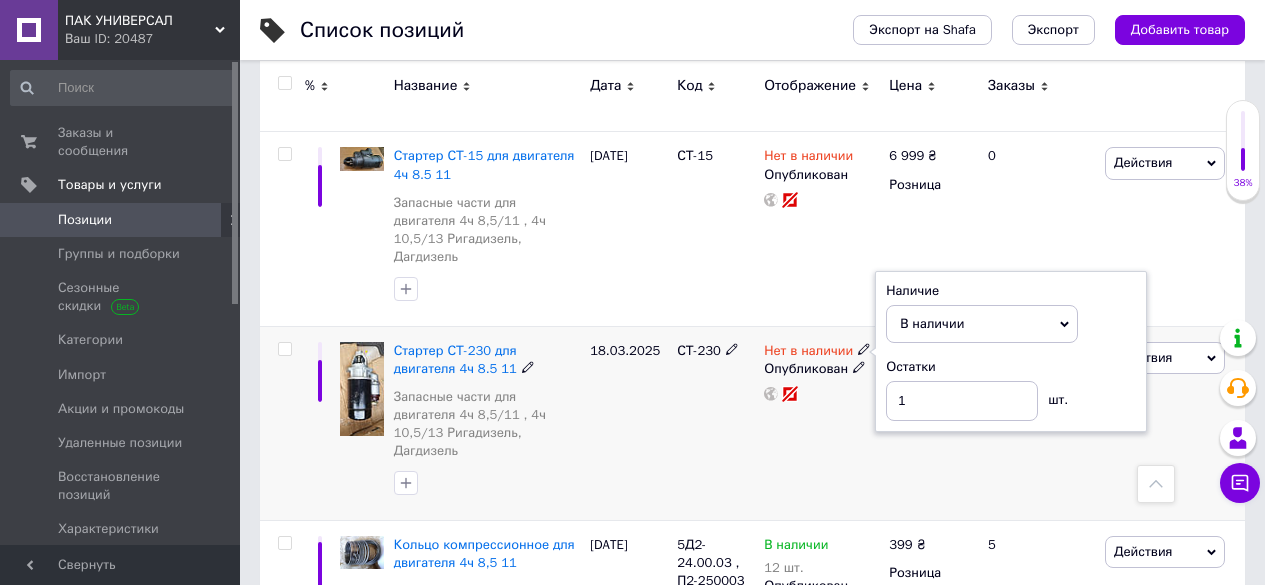 click on "СТ-230" at bounding box center [715, 423] 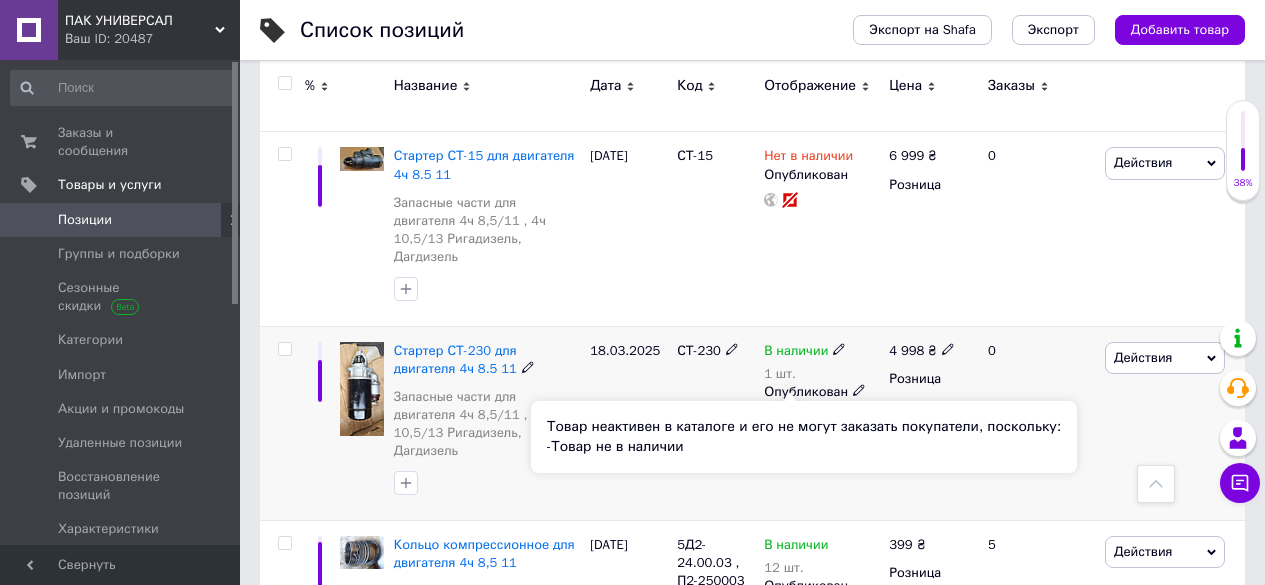 click 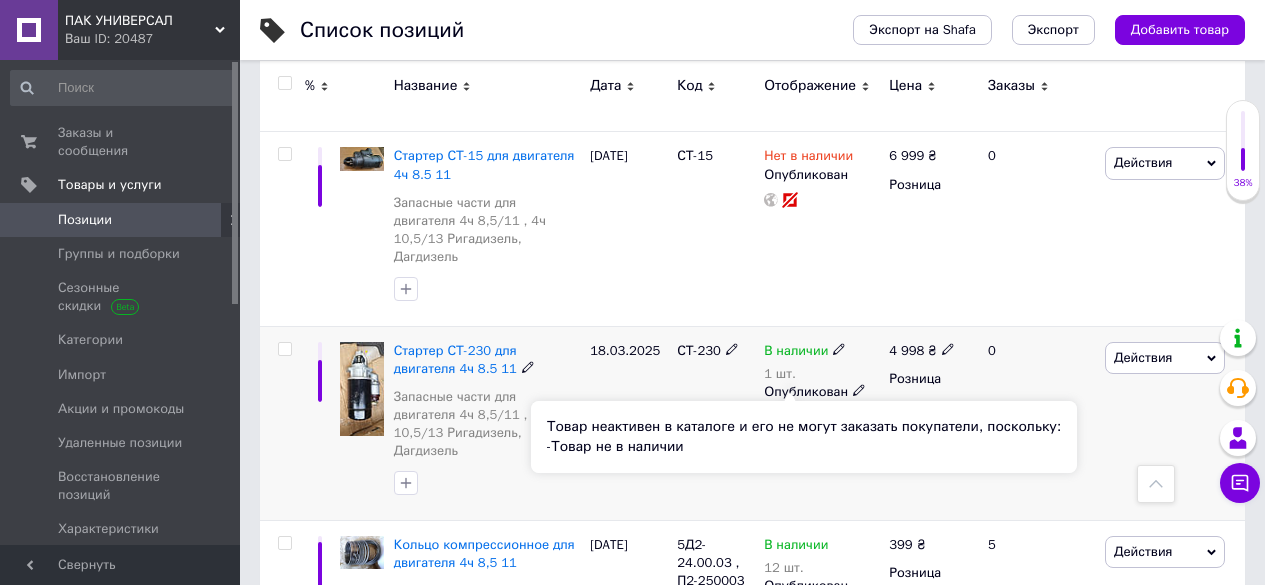 click 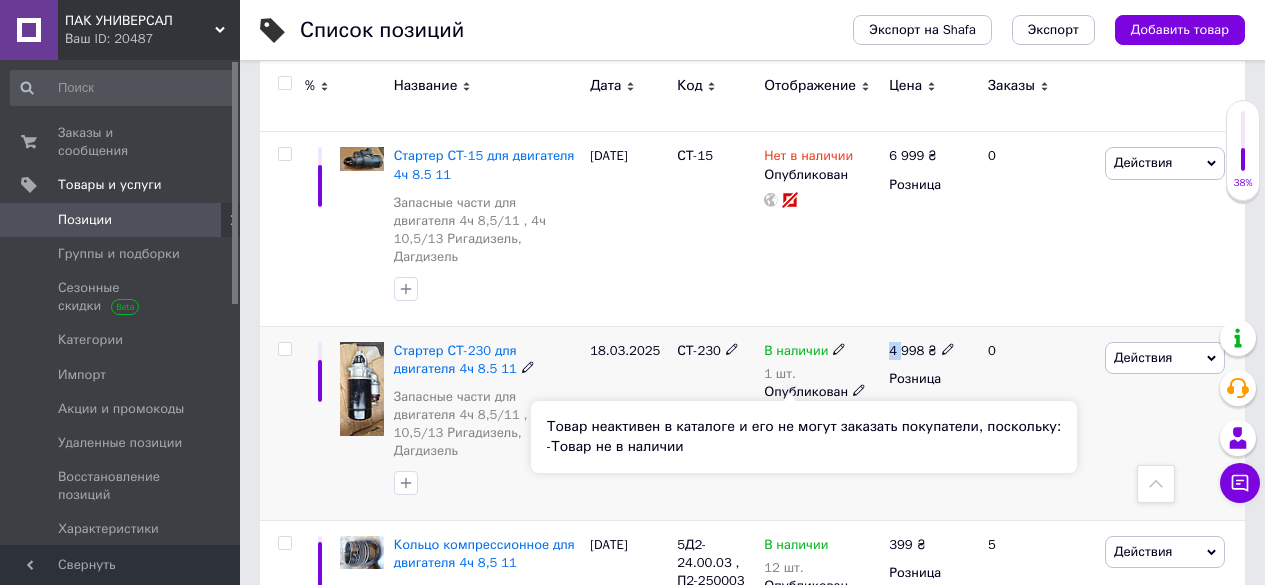 click 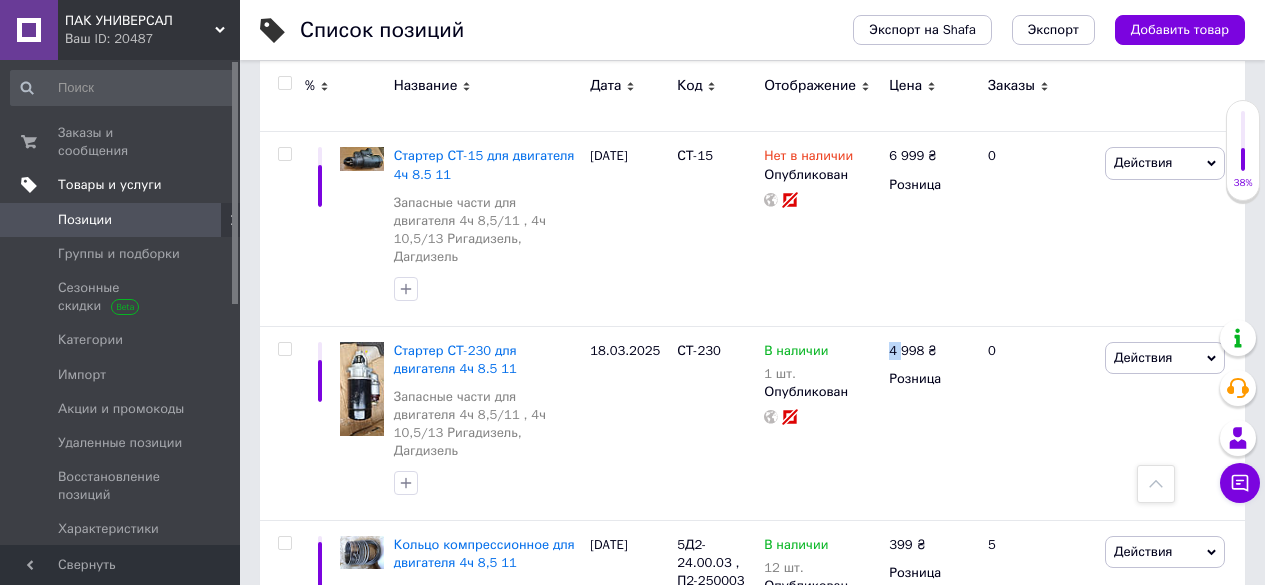 click on "Товары и услуги" at bounding box center (110, 185) 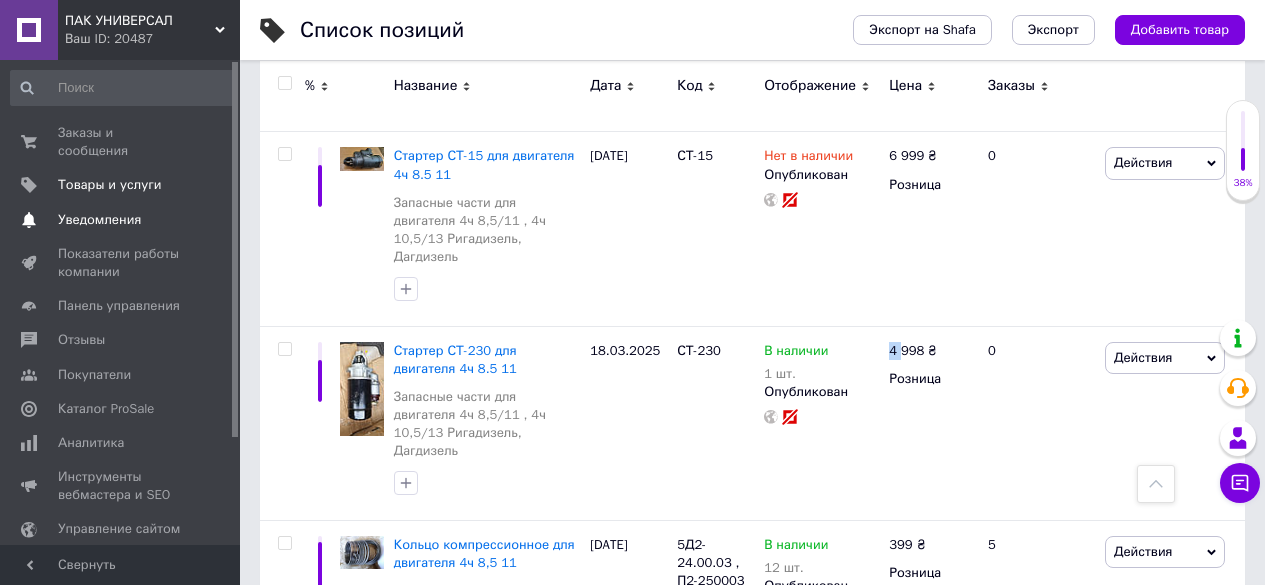click on "Уведомления" at bounding box center [99, 220] 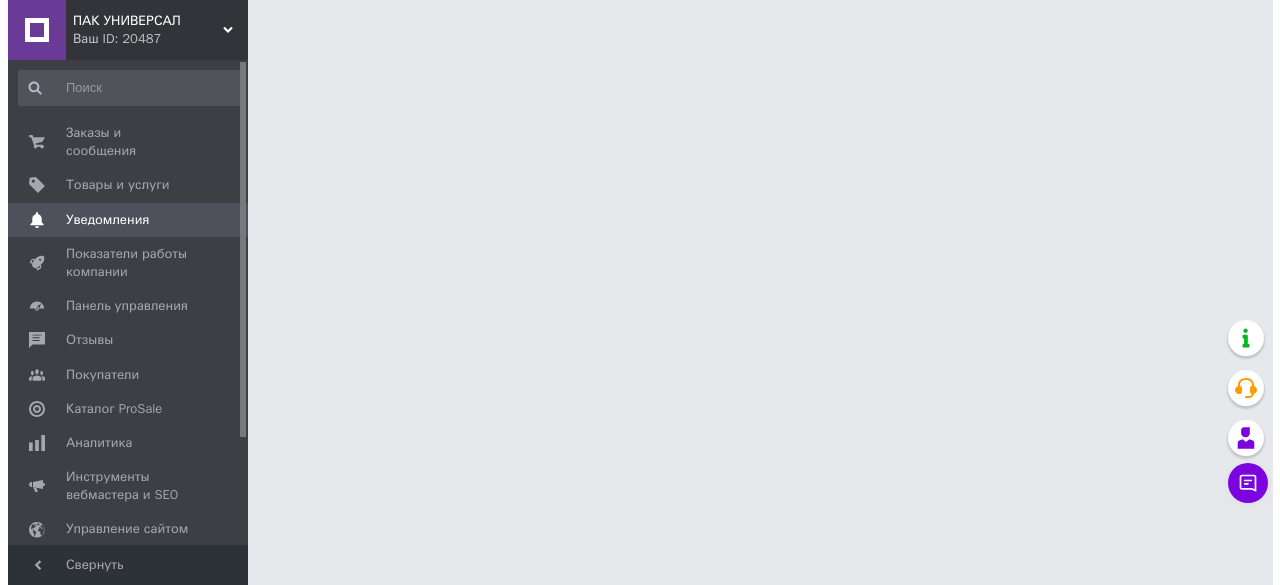 scroll, scrollTop: 0, scrollLeft: 0, axis: both 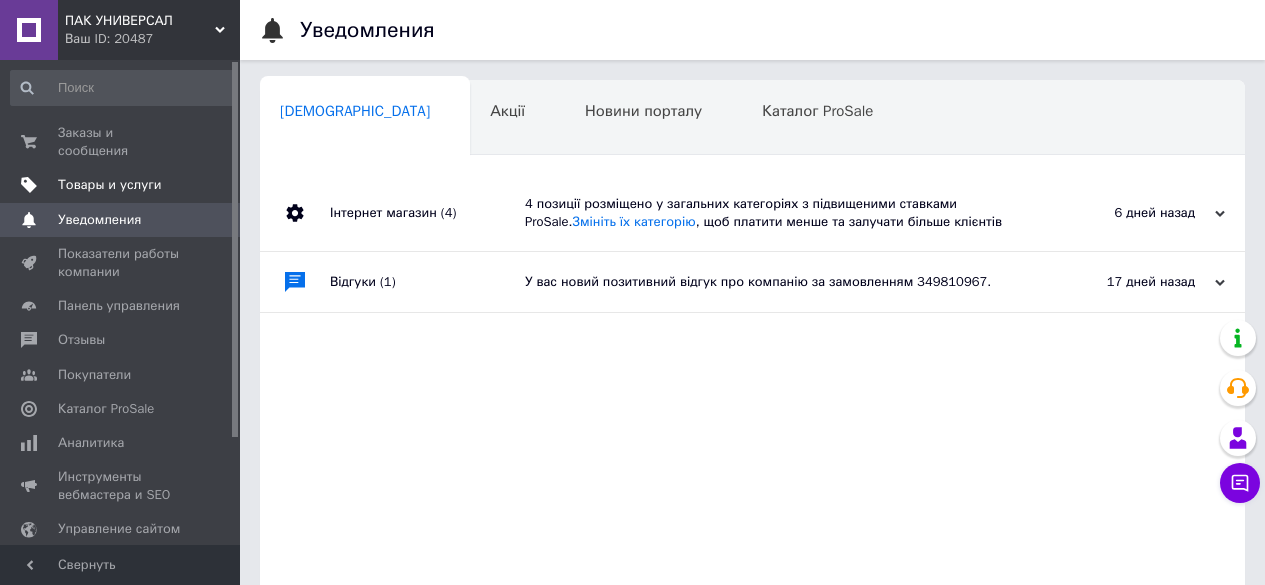 click on "Товары и услуги" at bounding box center (123, 185) 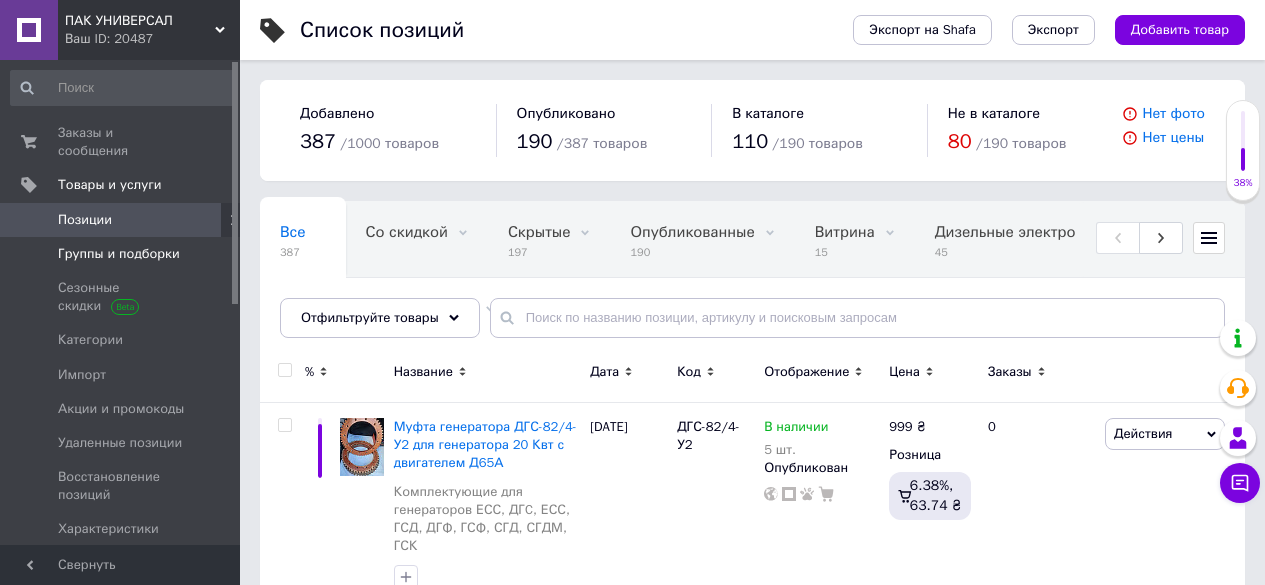 click on "Группы и подборки" at bounding box center [119, 254] 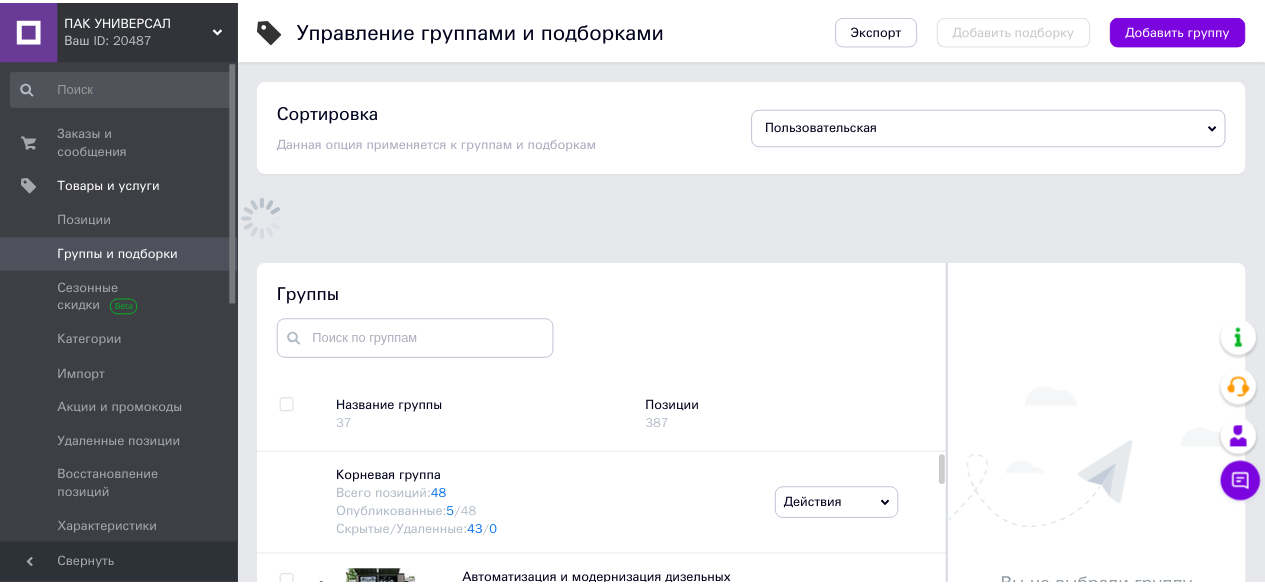 scroll, scrollTop: 113, scrollLeft: 0, axis: vertical 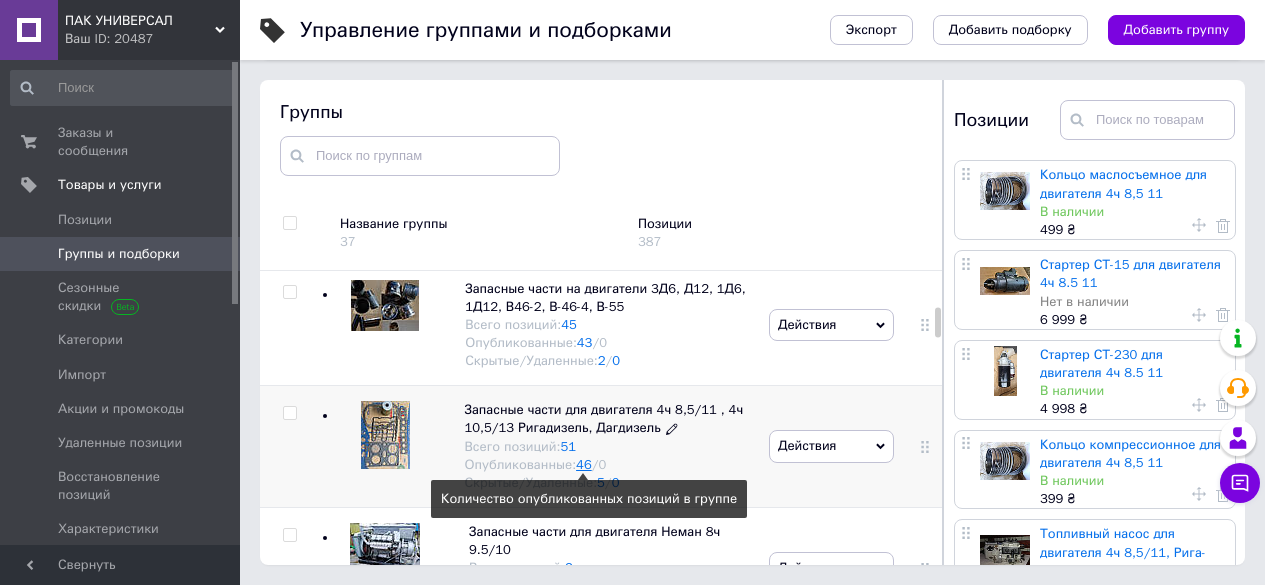 click on "46" at bounding box center (584, 464) 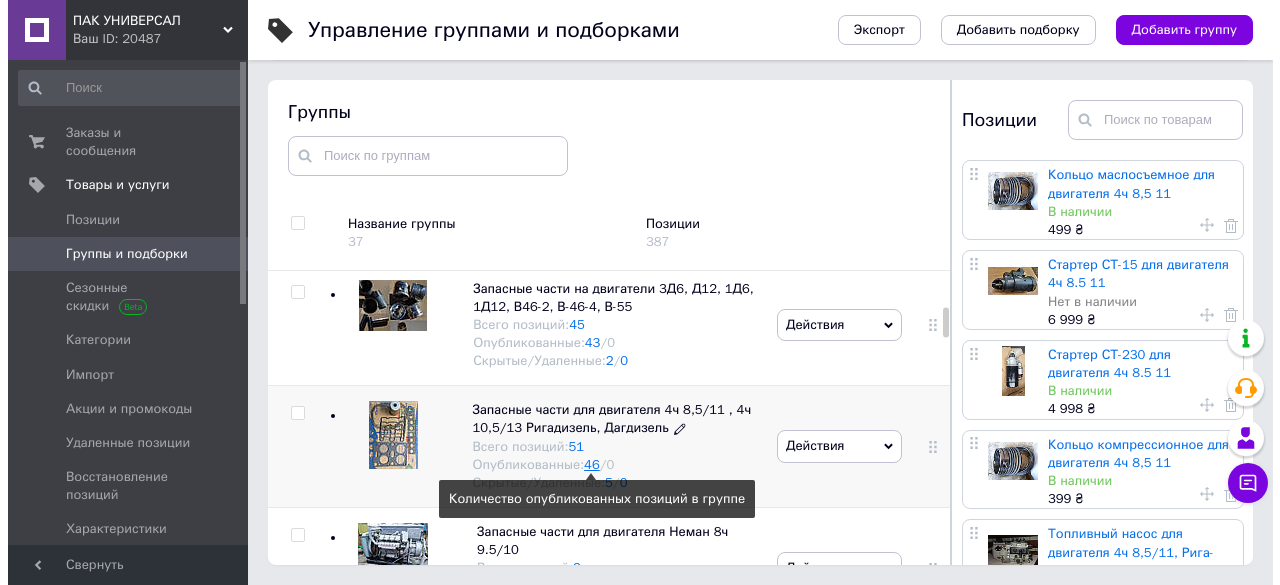 scroll, scrollTop: 0, scrollLeft: 0, axis: both 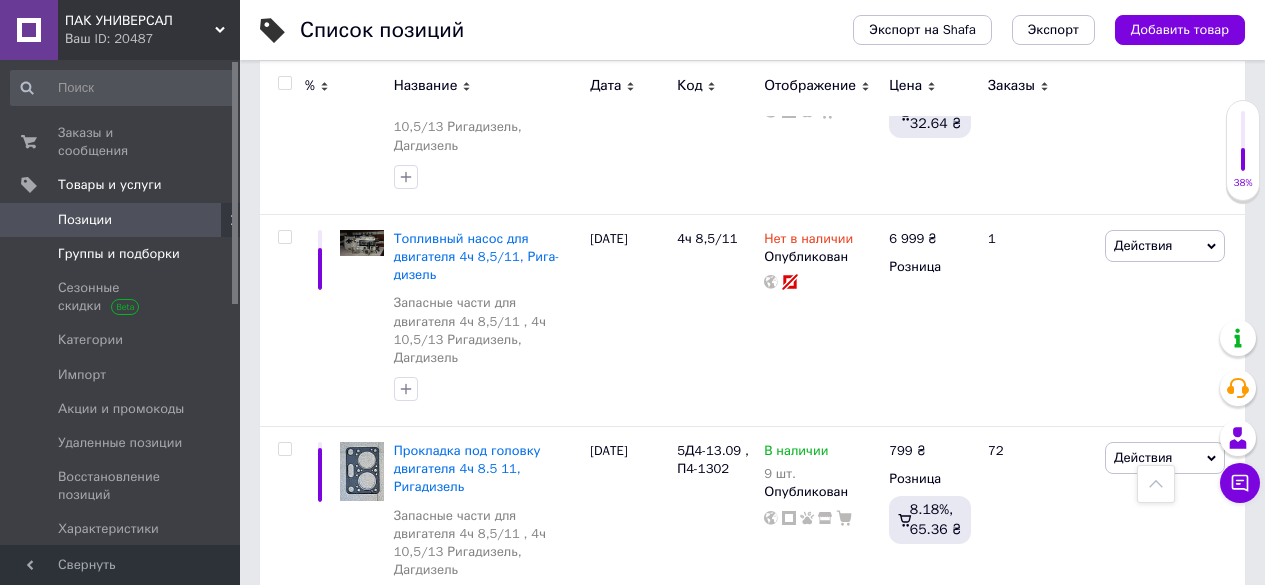 click on "Группы и подборки" at bounding box center [119, 254] 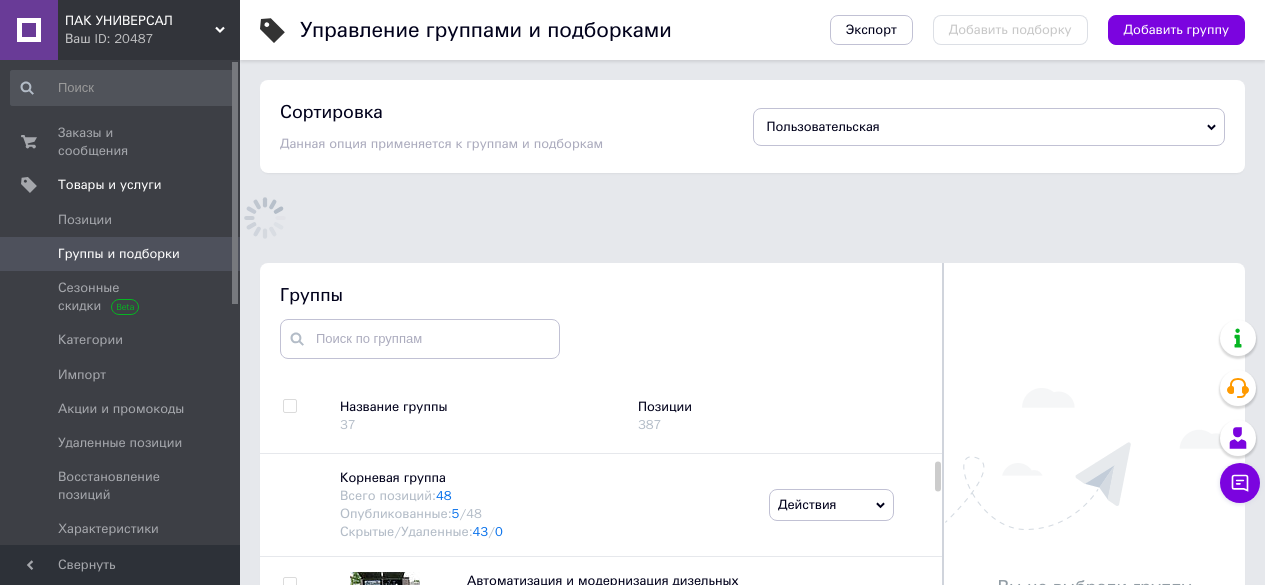 scroll, scrollTop: 120, scrollLeft: 0, axis: vertical 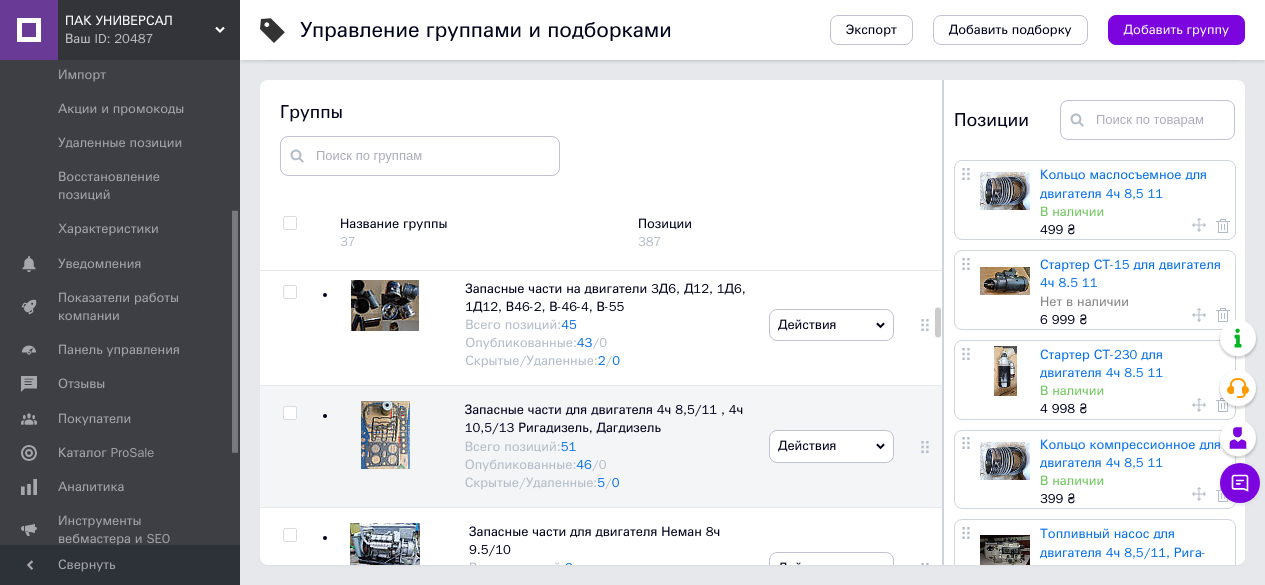 click on "Каталог ProSale" at bounding box center (106, 453) 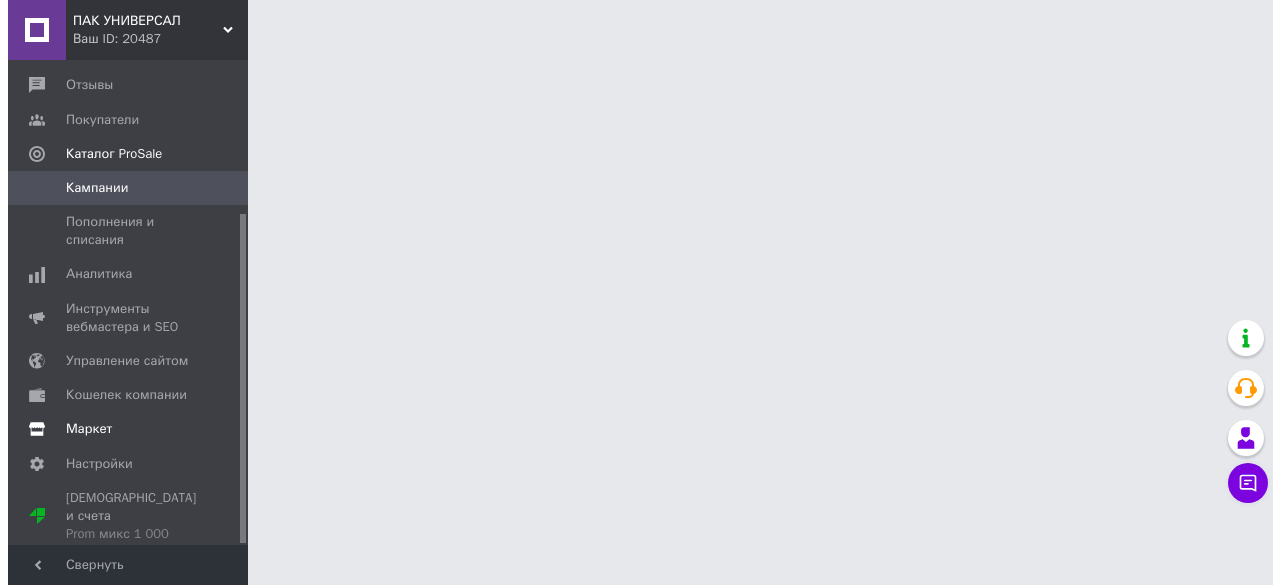 scroll, scrollTop: 0, scrollLeft: 0, axis: both 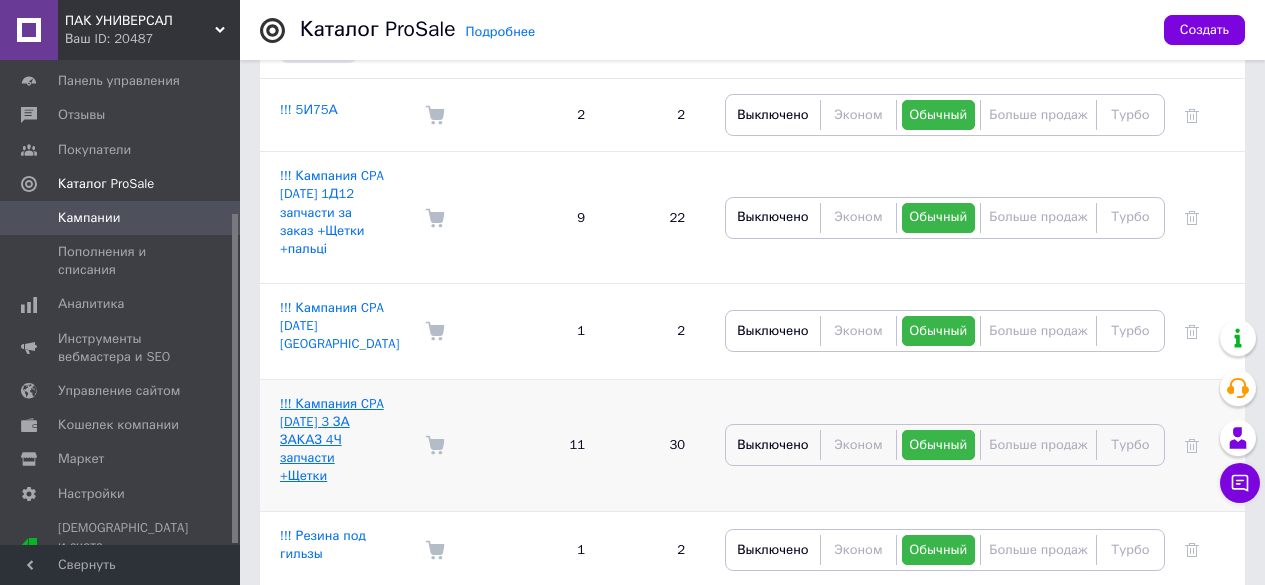 click on "!!! Кампания CPA [DATE] 3  ЗА ЗАКАЗ 4Ч запчасти +Щетки" at bounding box center [332, 440] 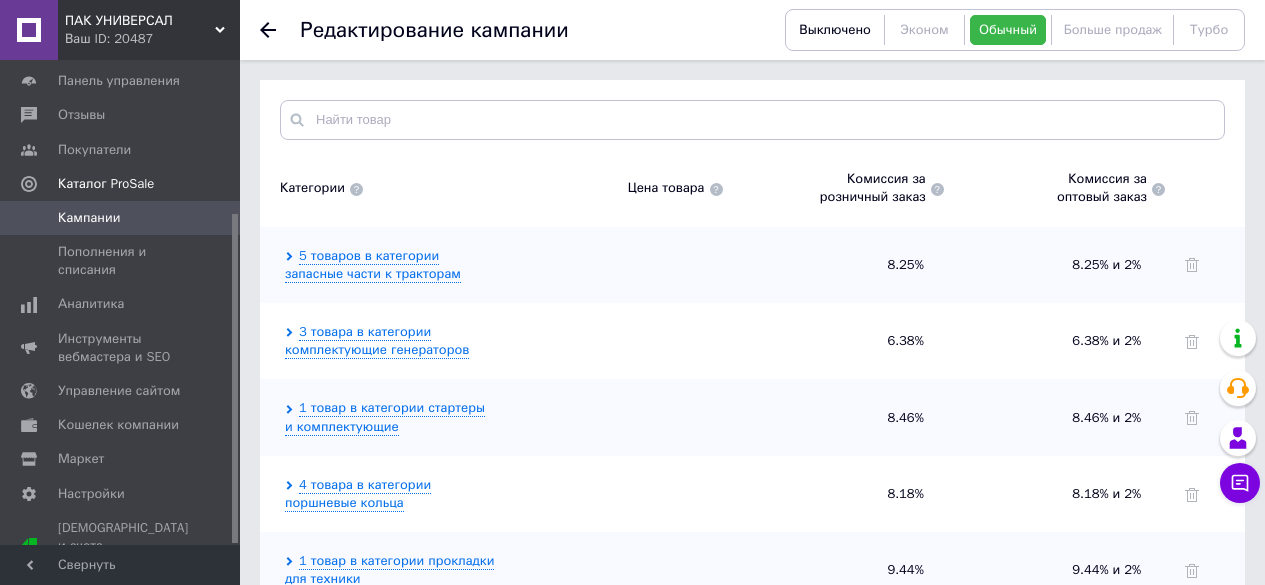 scroll, scrollTop: 600, scrollLeft: 0, axis: vertical 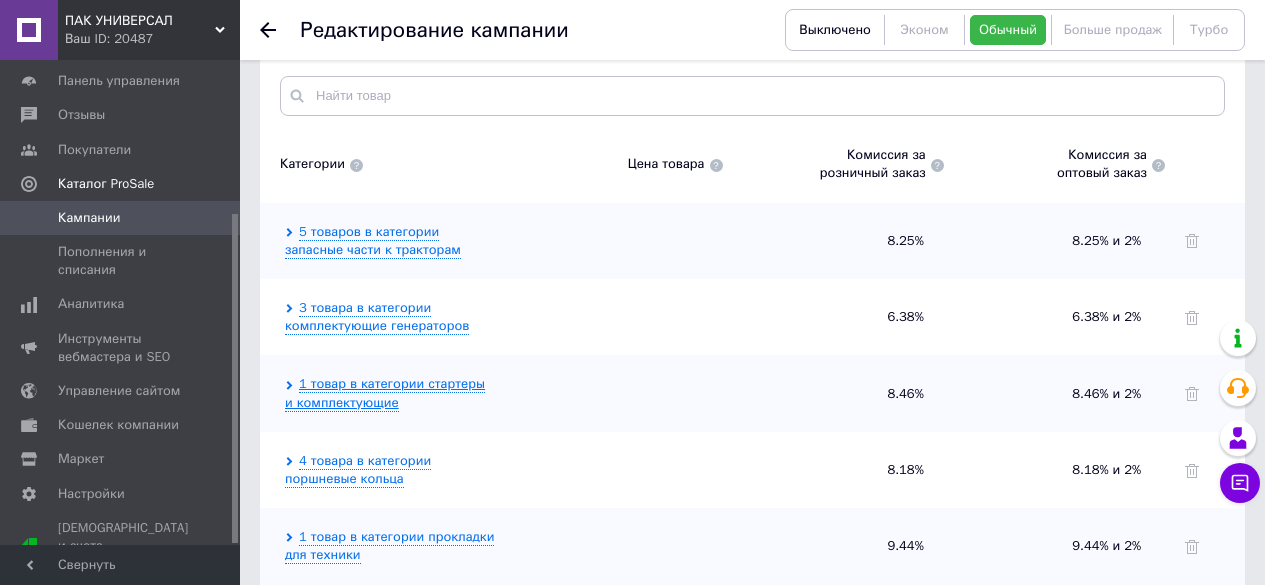click on "1 товар в категории стартеры и комплектующие" at bounding box center (385, 393) 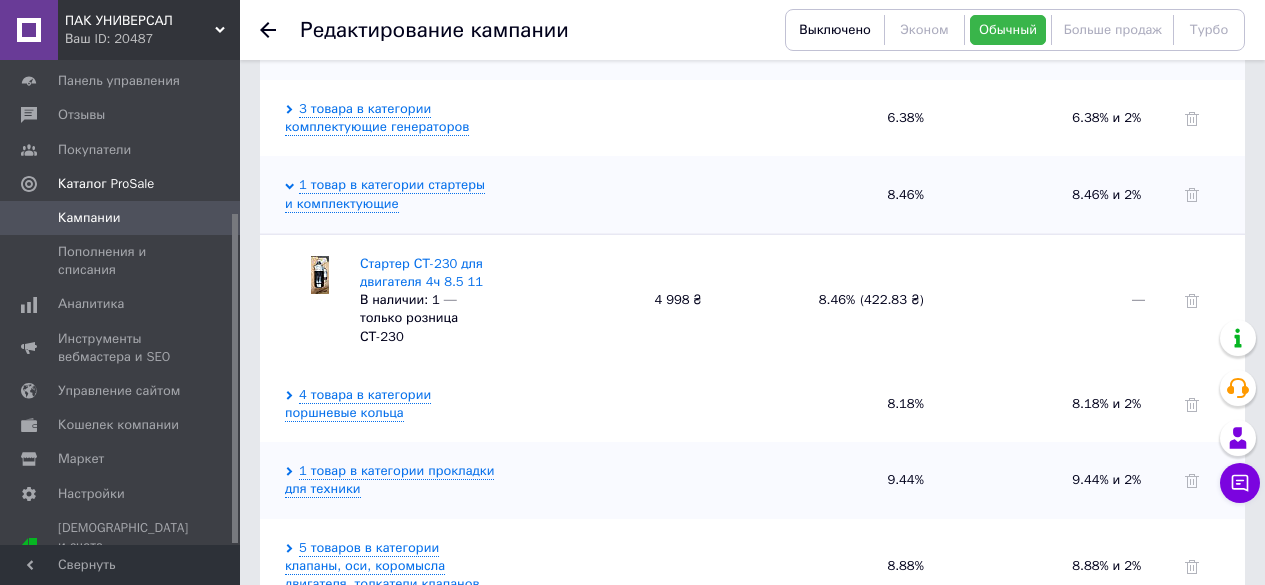 scroll, scrollTop: 800, scrollLeft: 0, axis: vertical 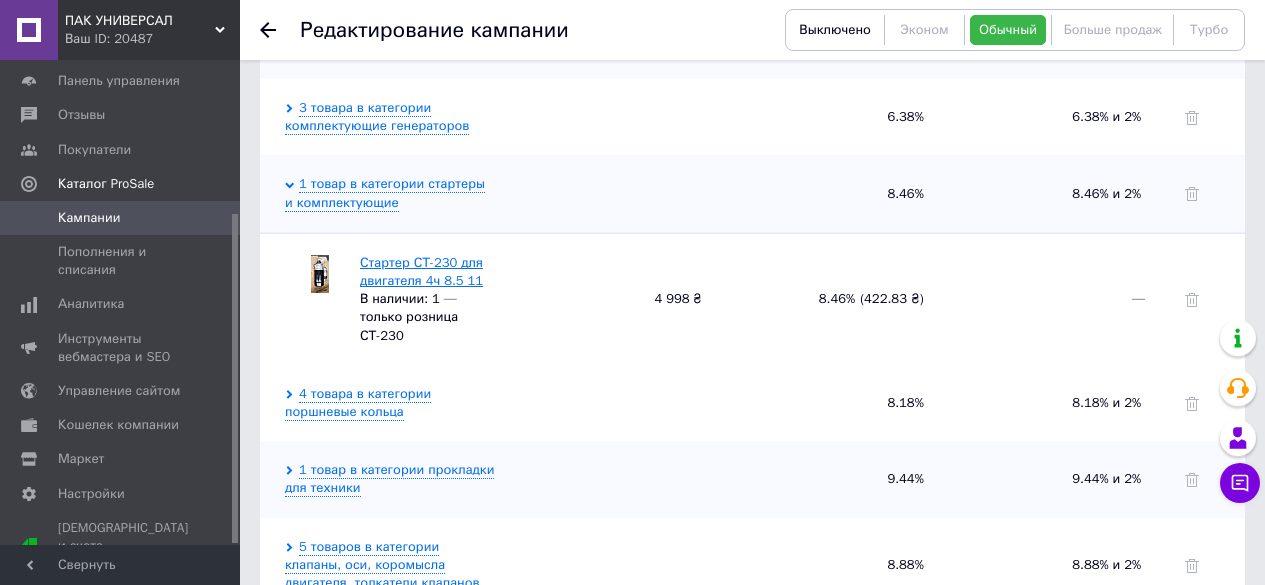 click on "Стартер СТ-230 для двигателя 4ч 8.5 11" at bounding box center [421, 271] 